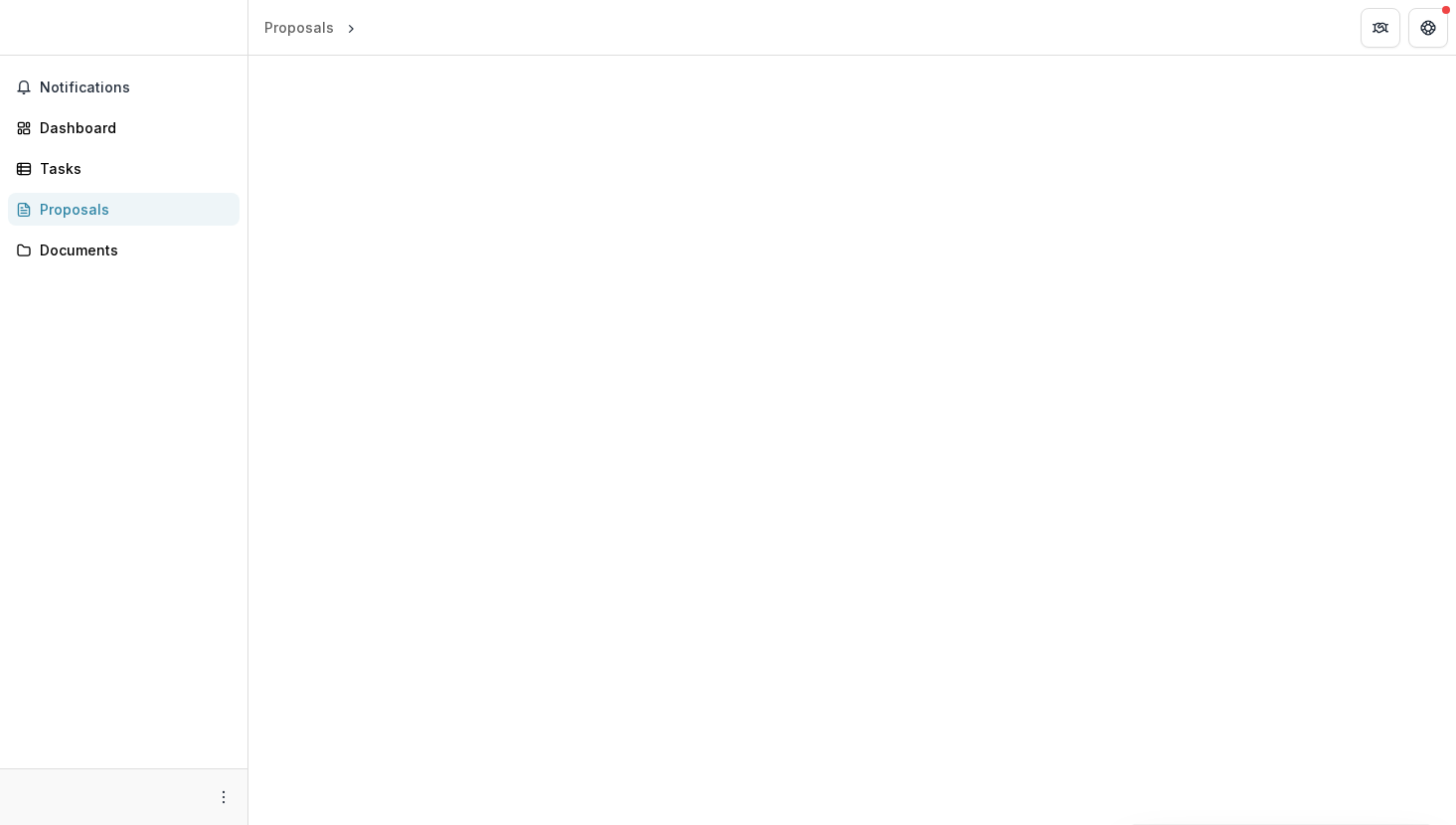 scroll, scrollTop: 0, scrollLeft: 0, axis: both 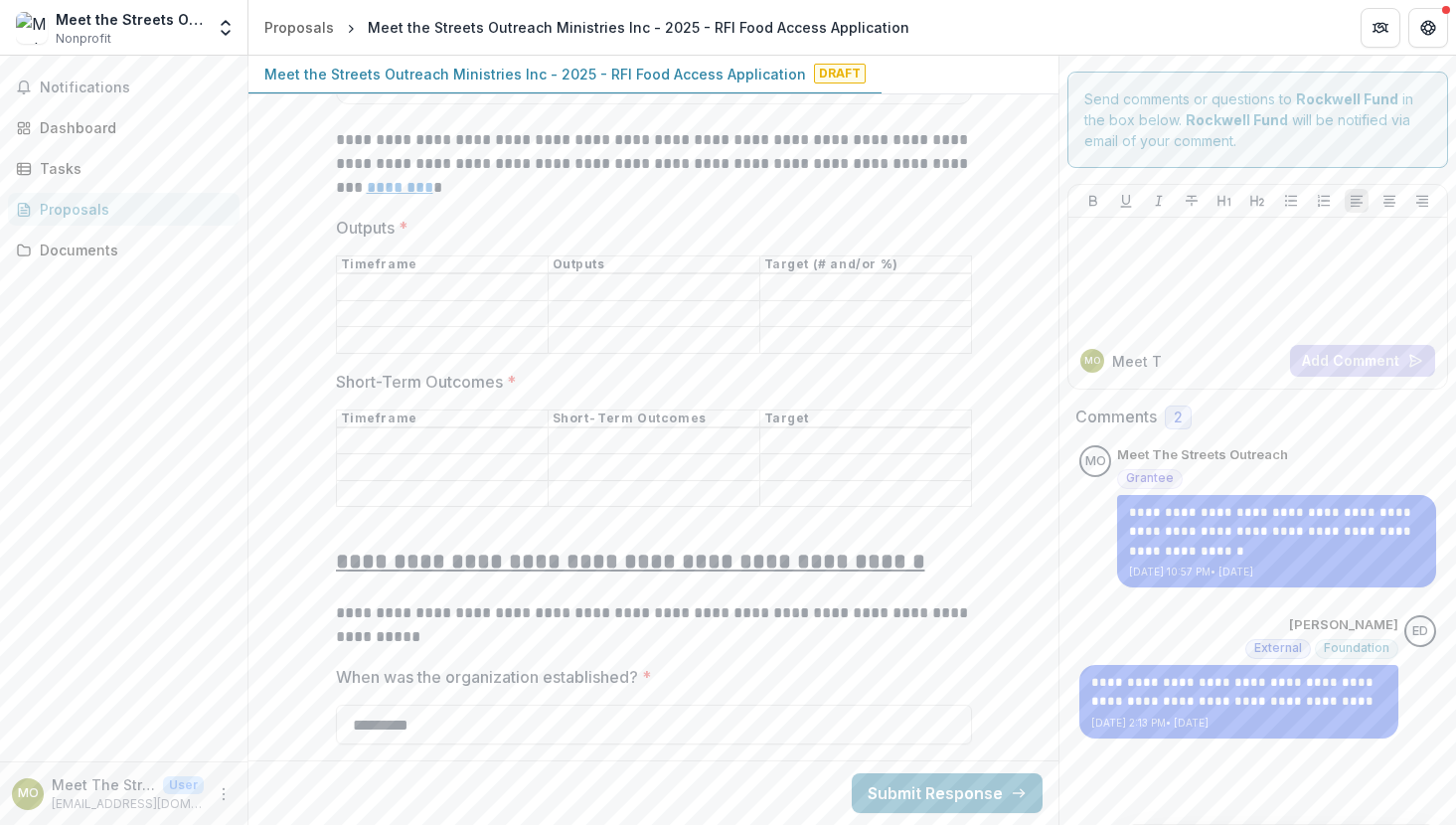 click on "Outputs *" at bounding box center (442, 288) 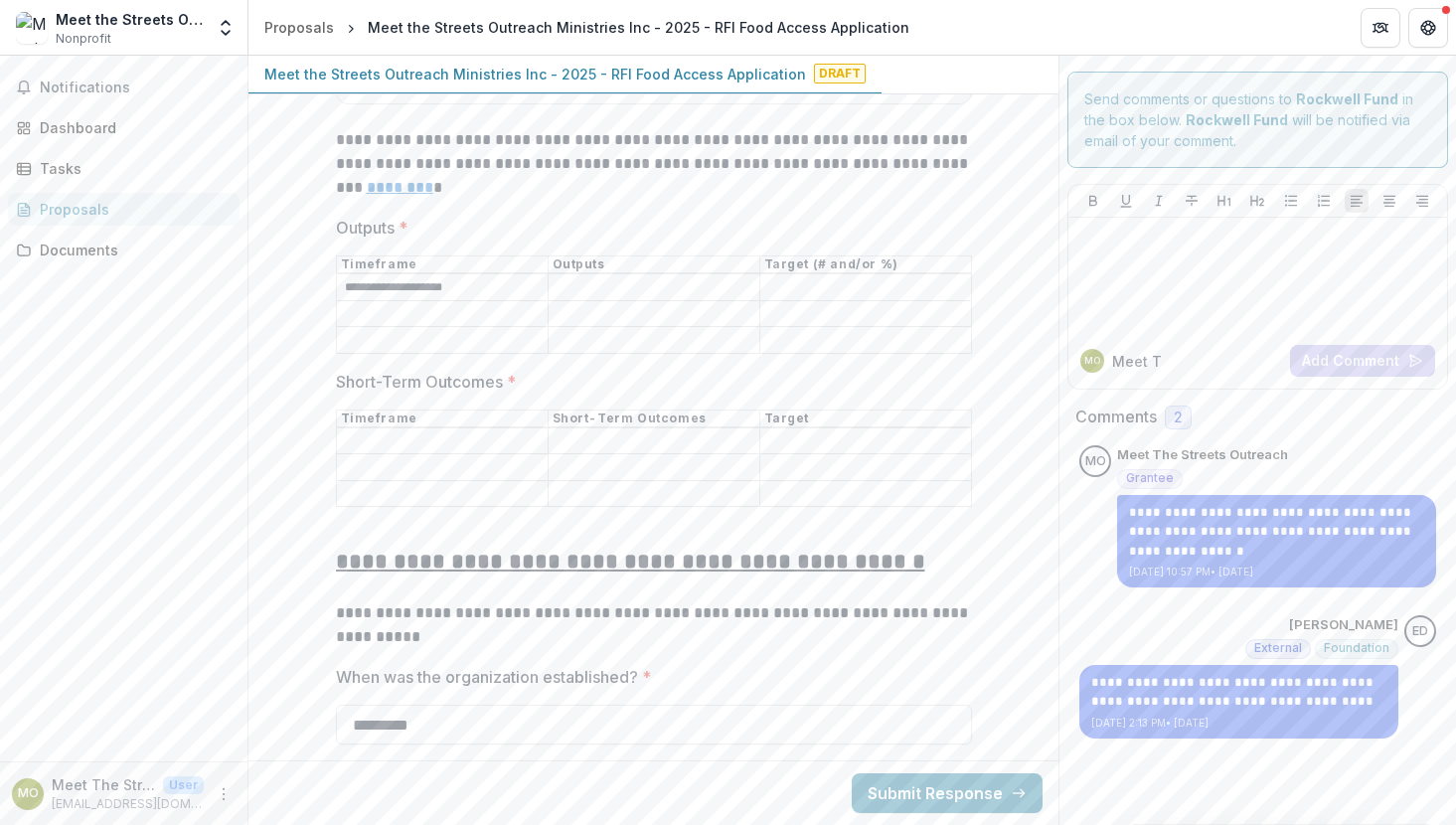 type on "**********" 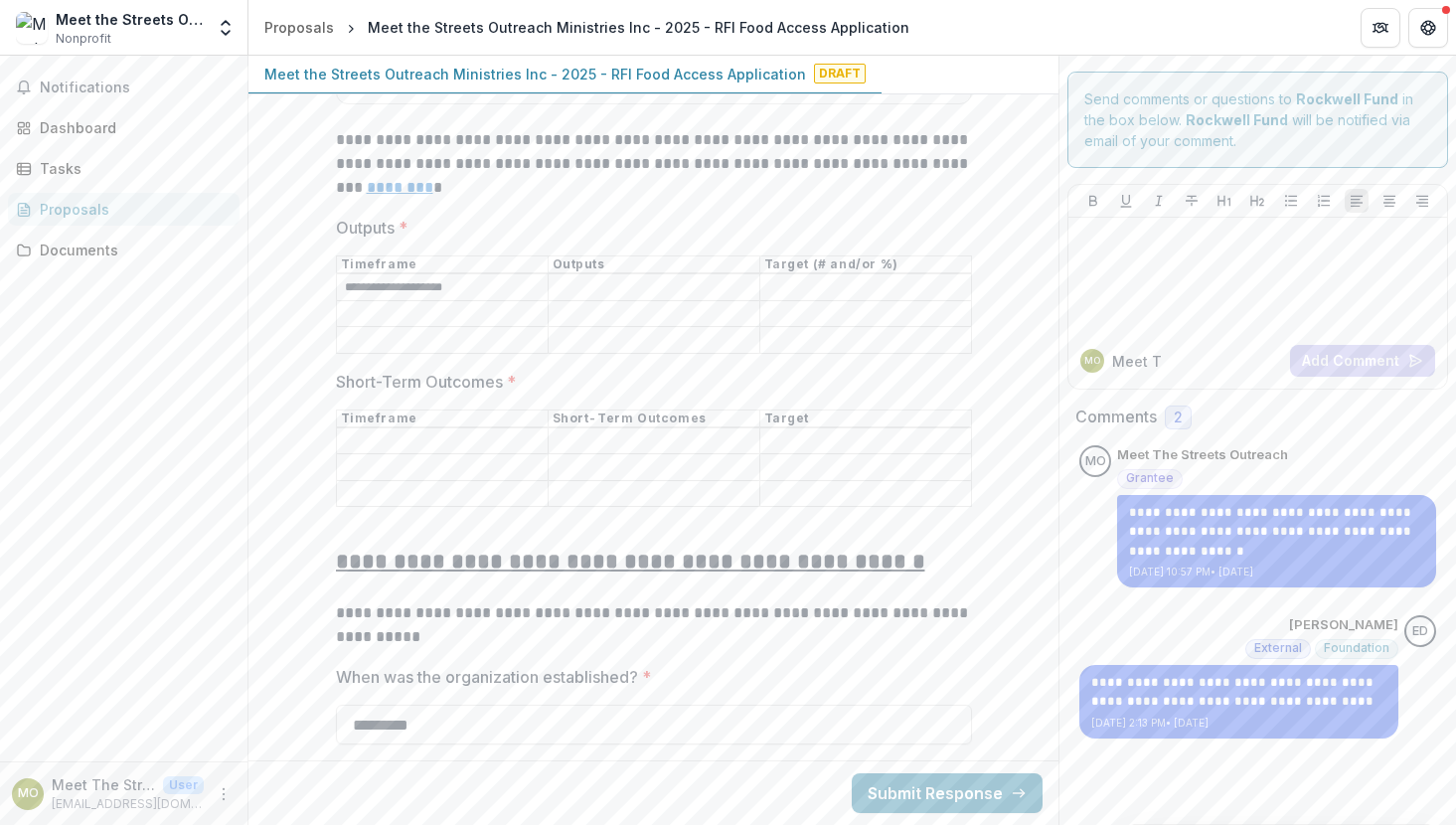 click on "Outputs *" at bounding box center [654, 288] 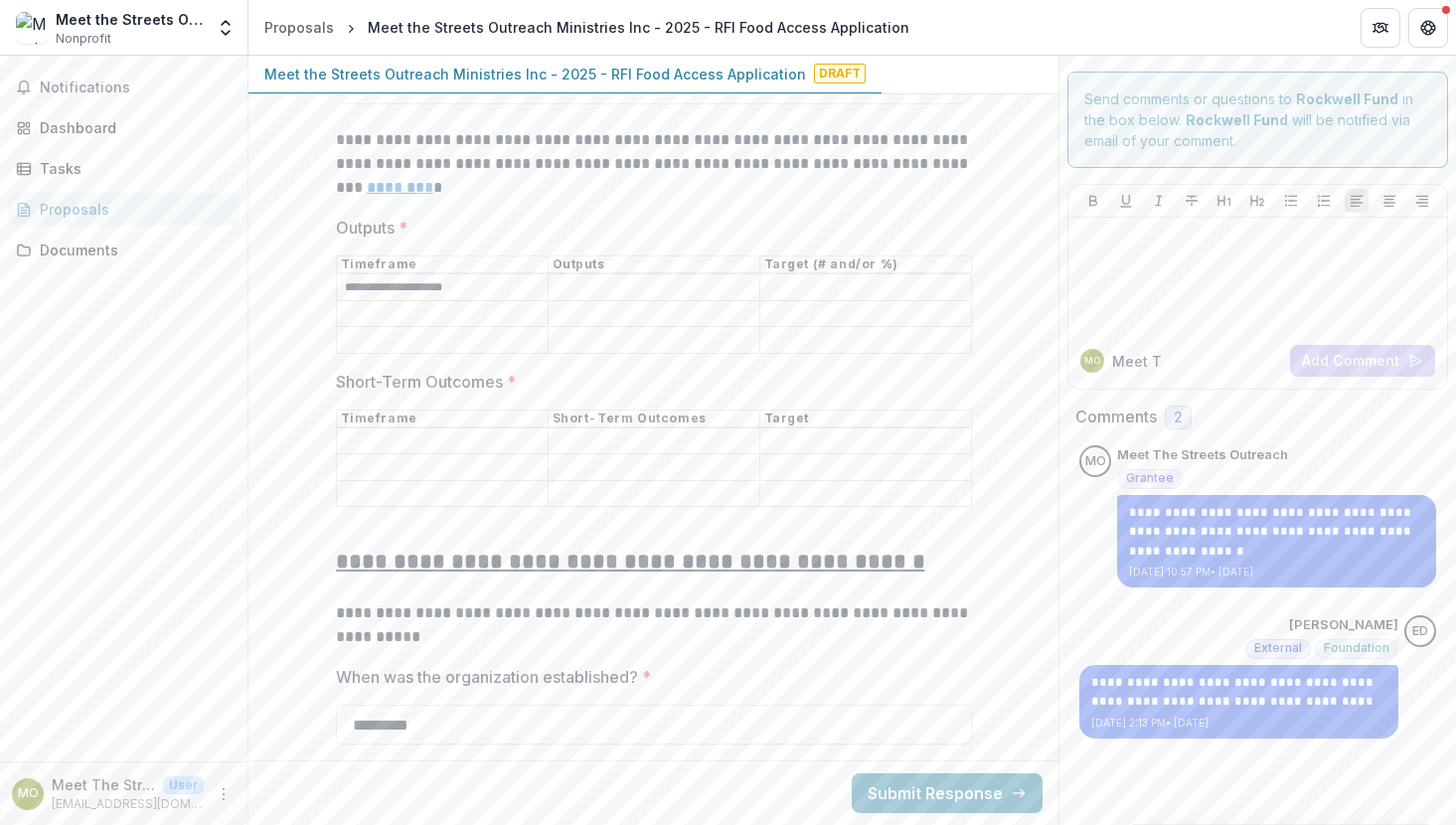 paste on "**********" 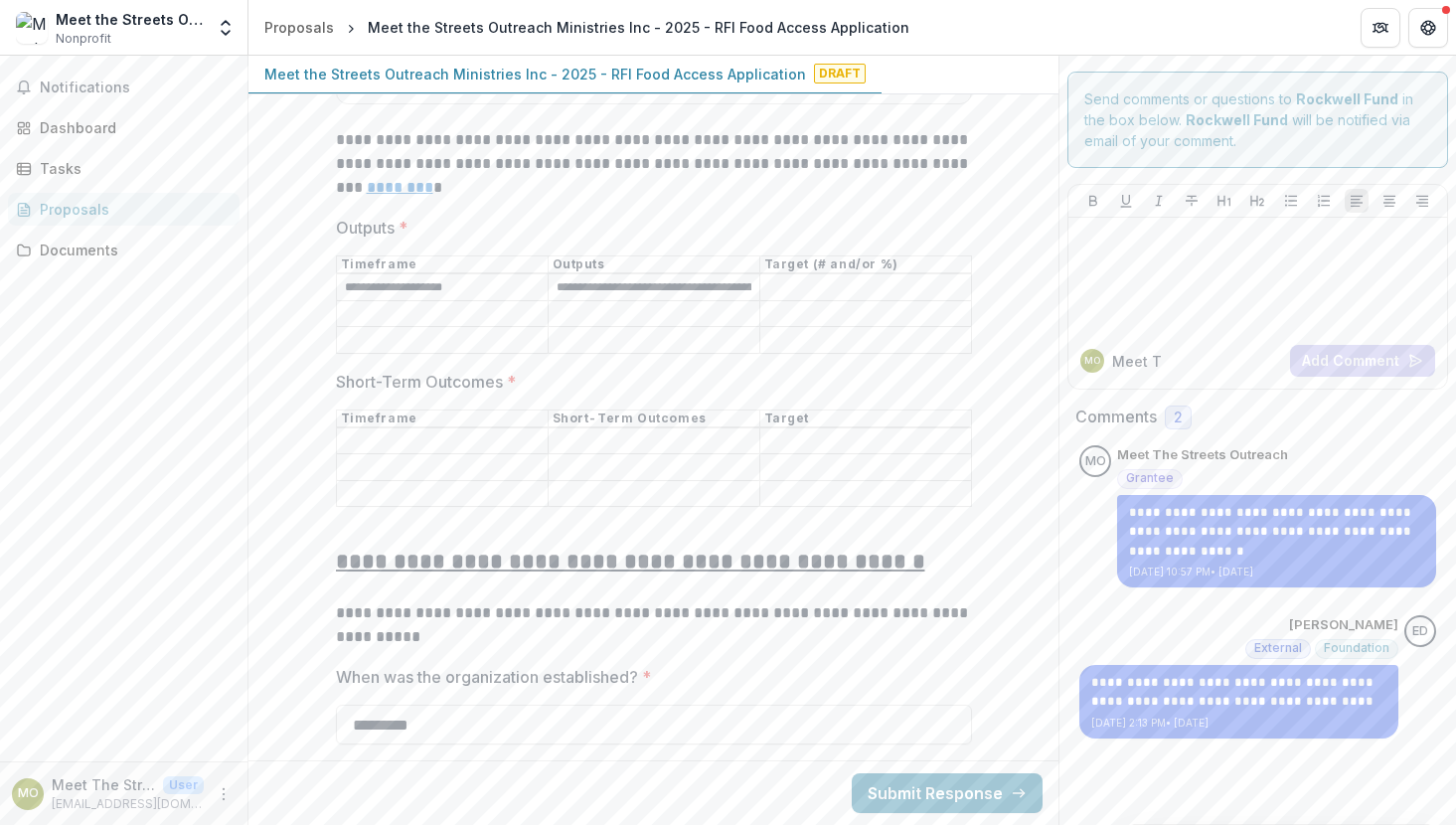 scroll, scrollTop: 0, scrollLeft: 119, axis: horizontal 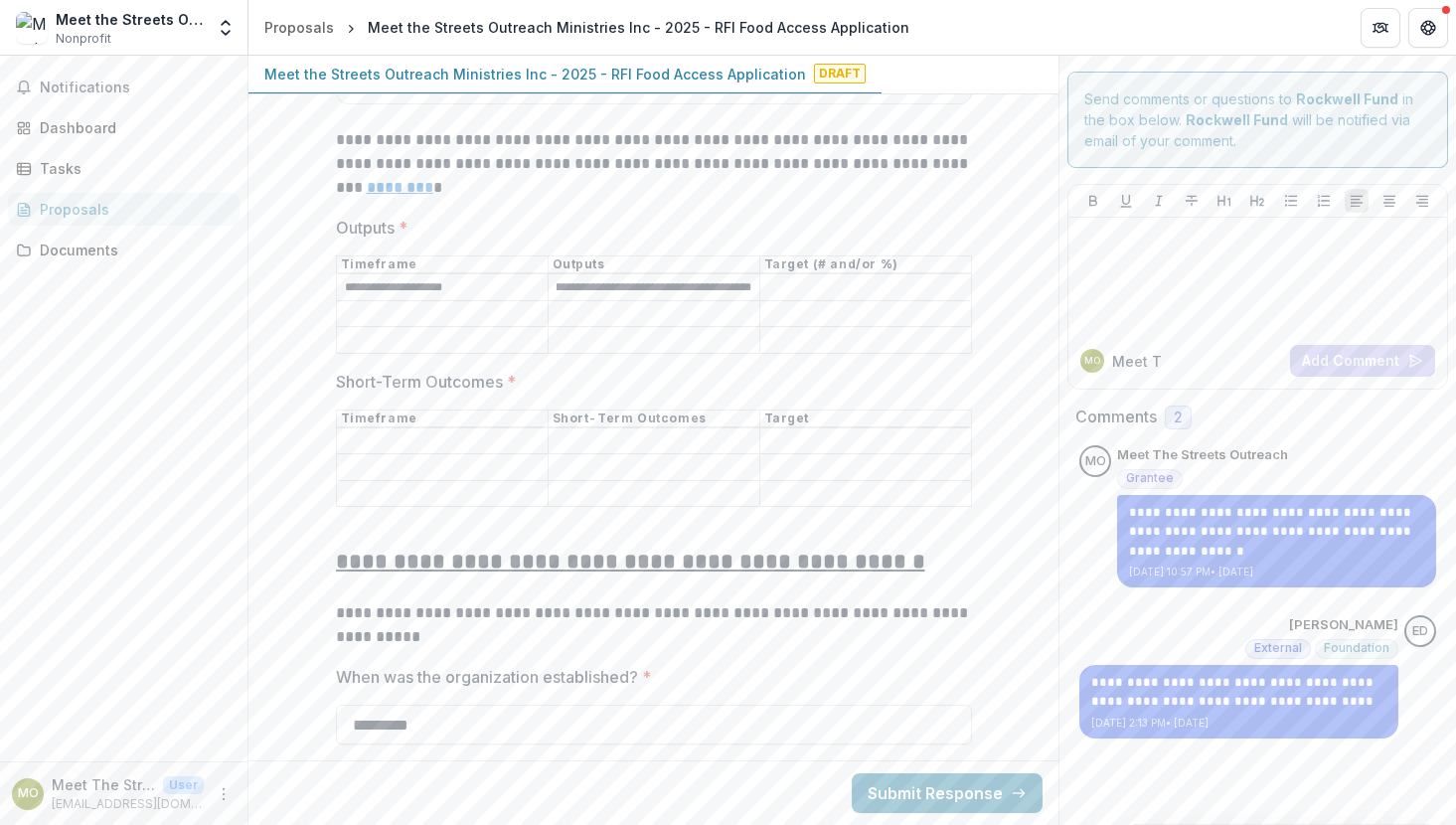 type on "**********" 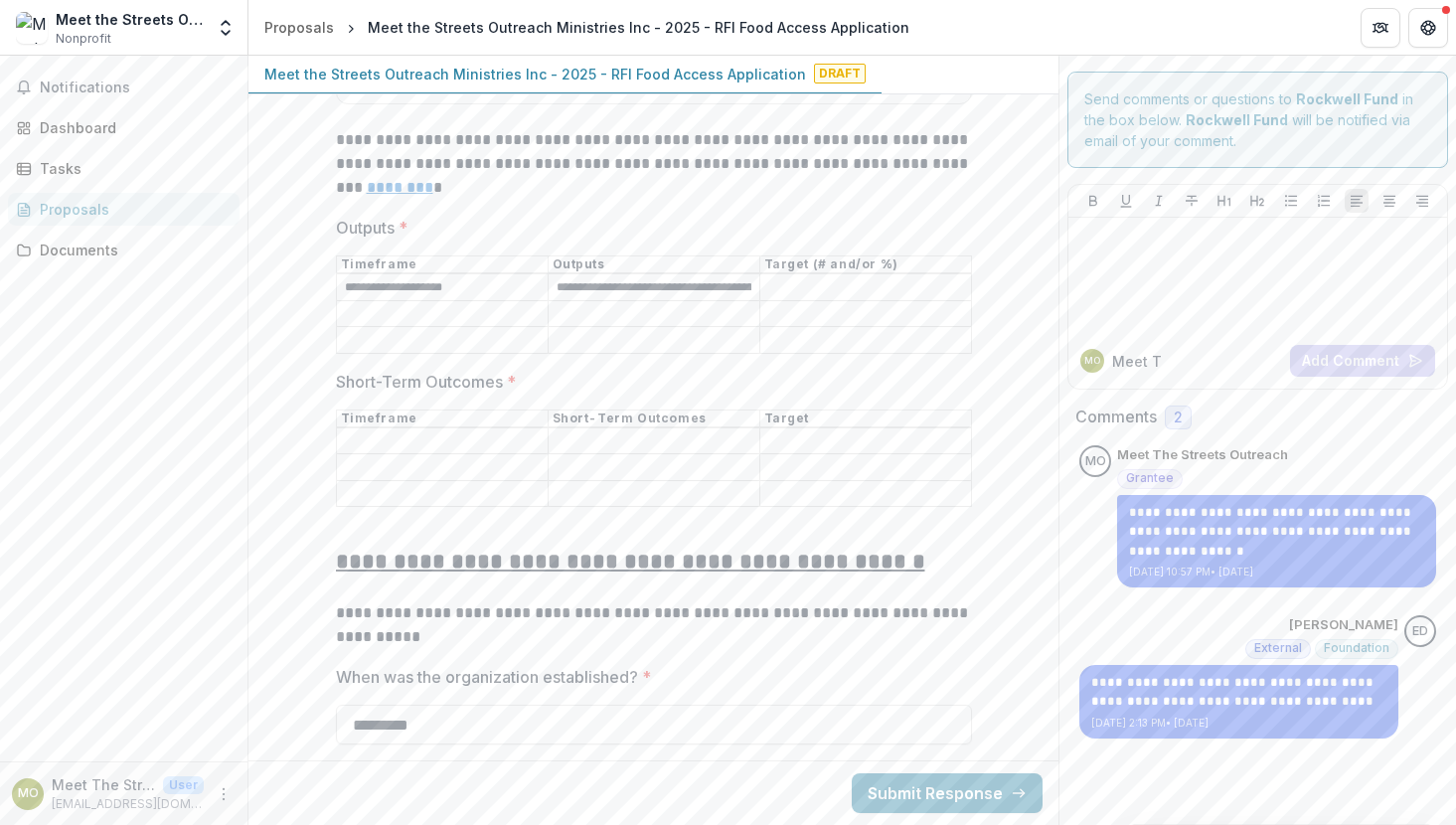click on "**********" at bounding box center (654, 288) 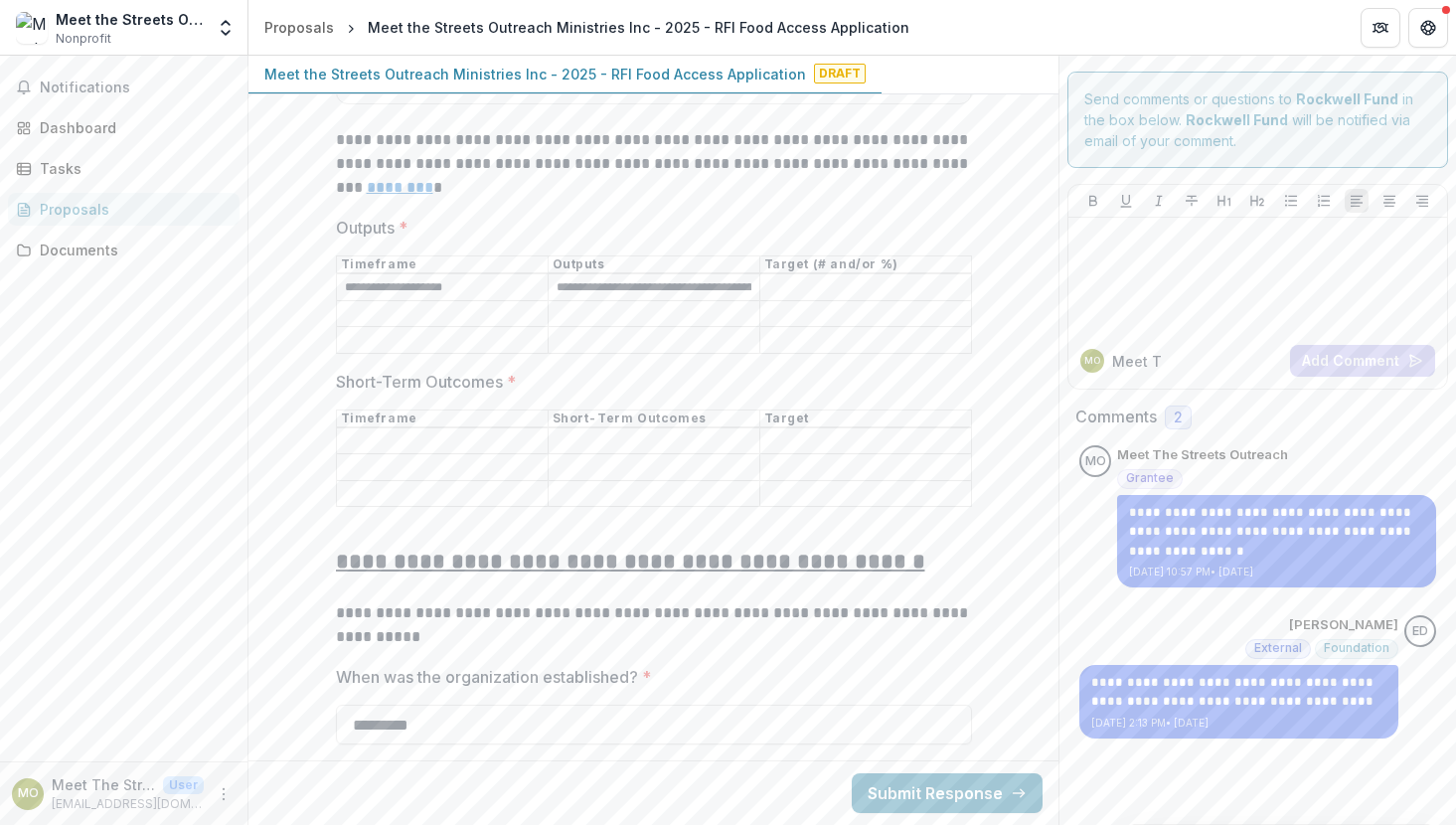 scroll, scrollTop: 0, scrollLeft: 107, axis: horizontal 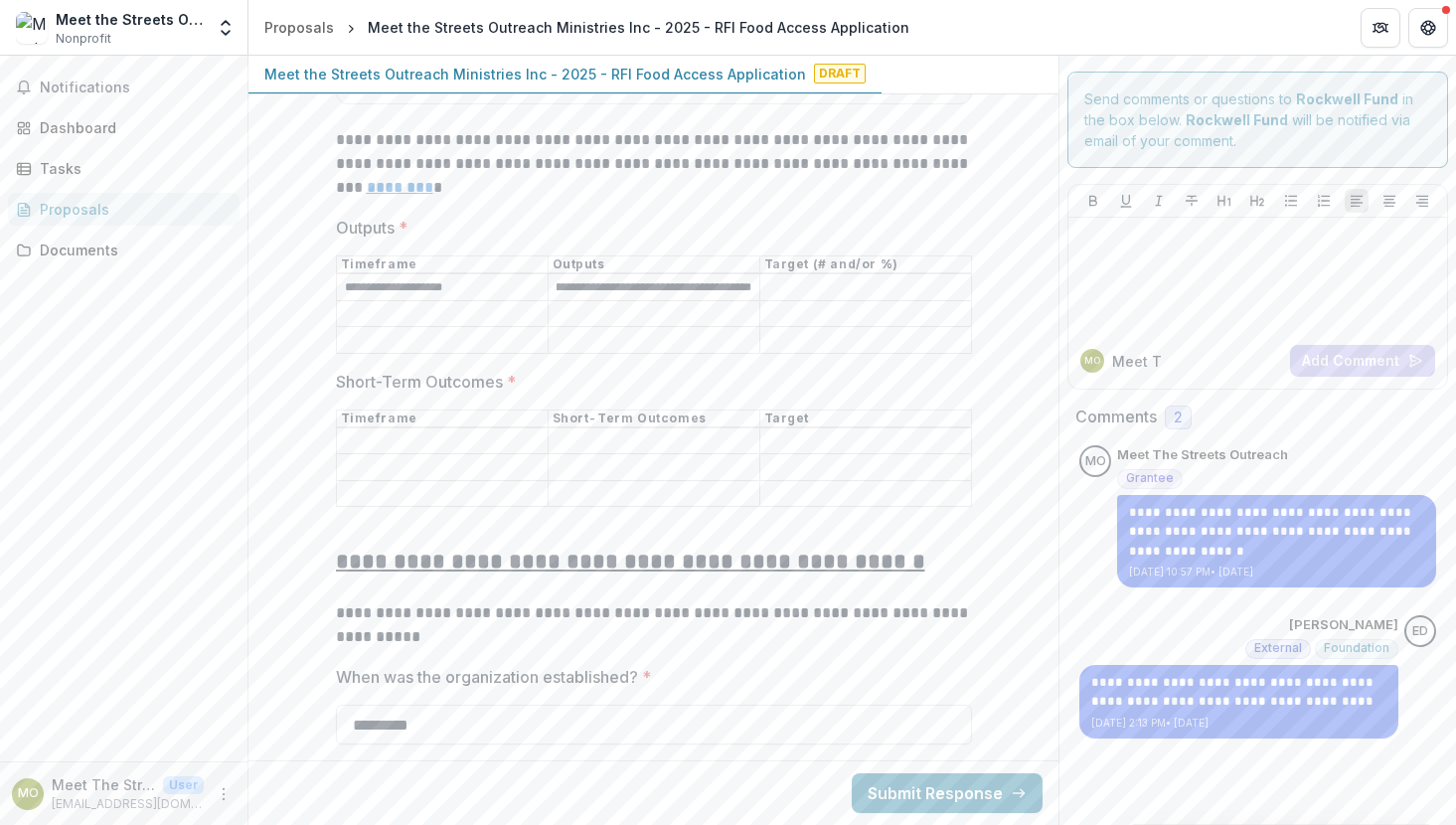 click on "Outputs *" at bounding box center (866, 288) 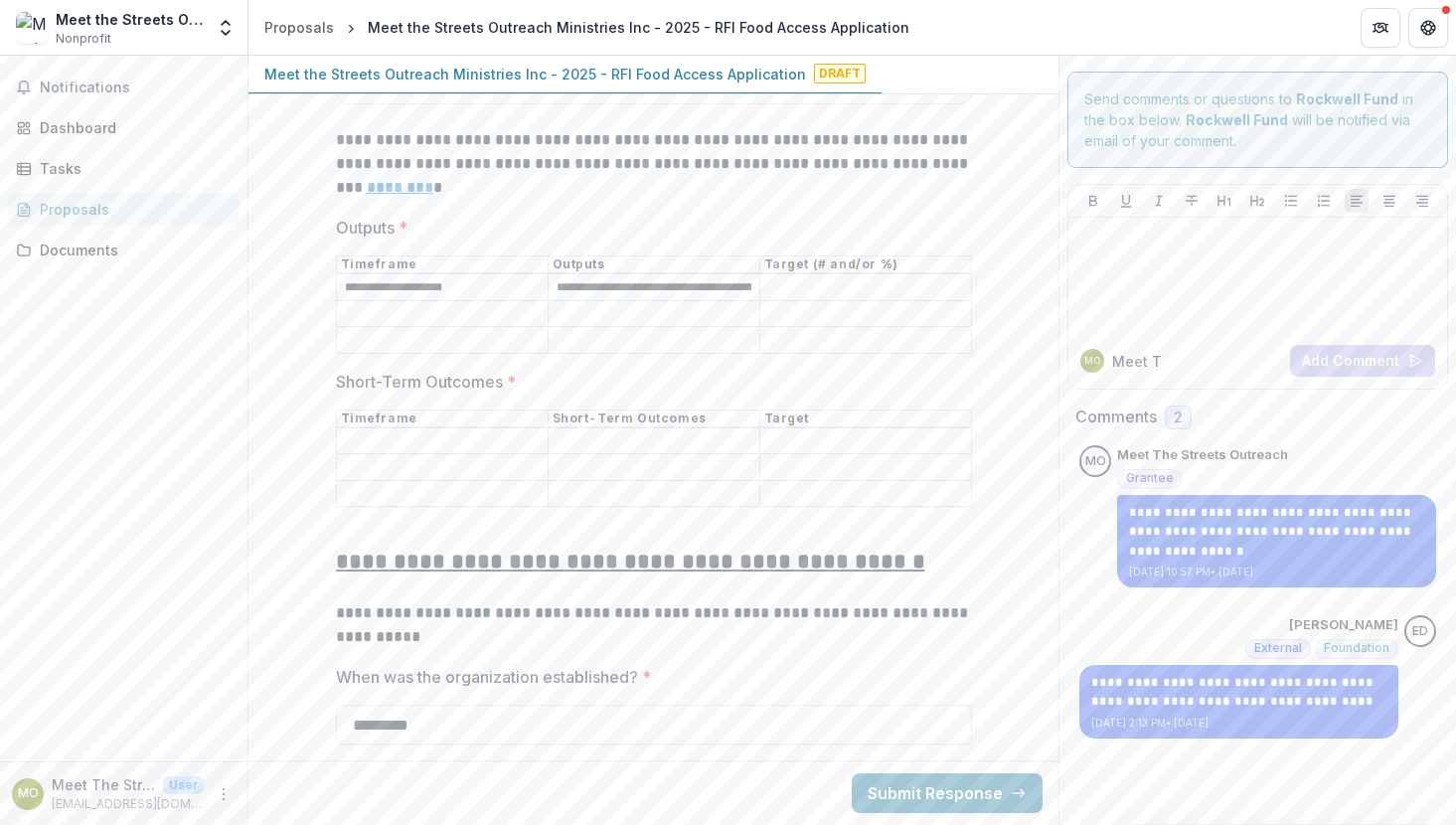 click on "**********" at bounding box center [442, 288] 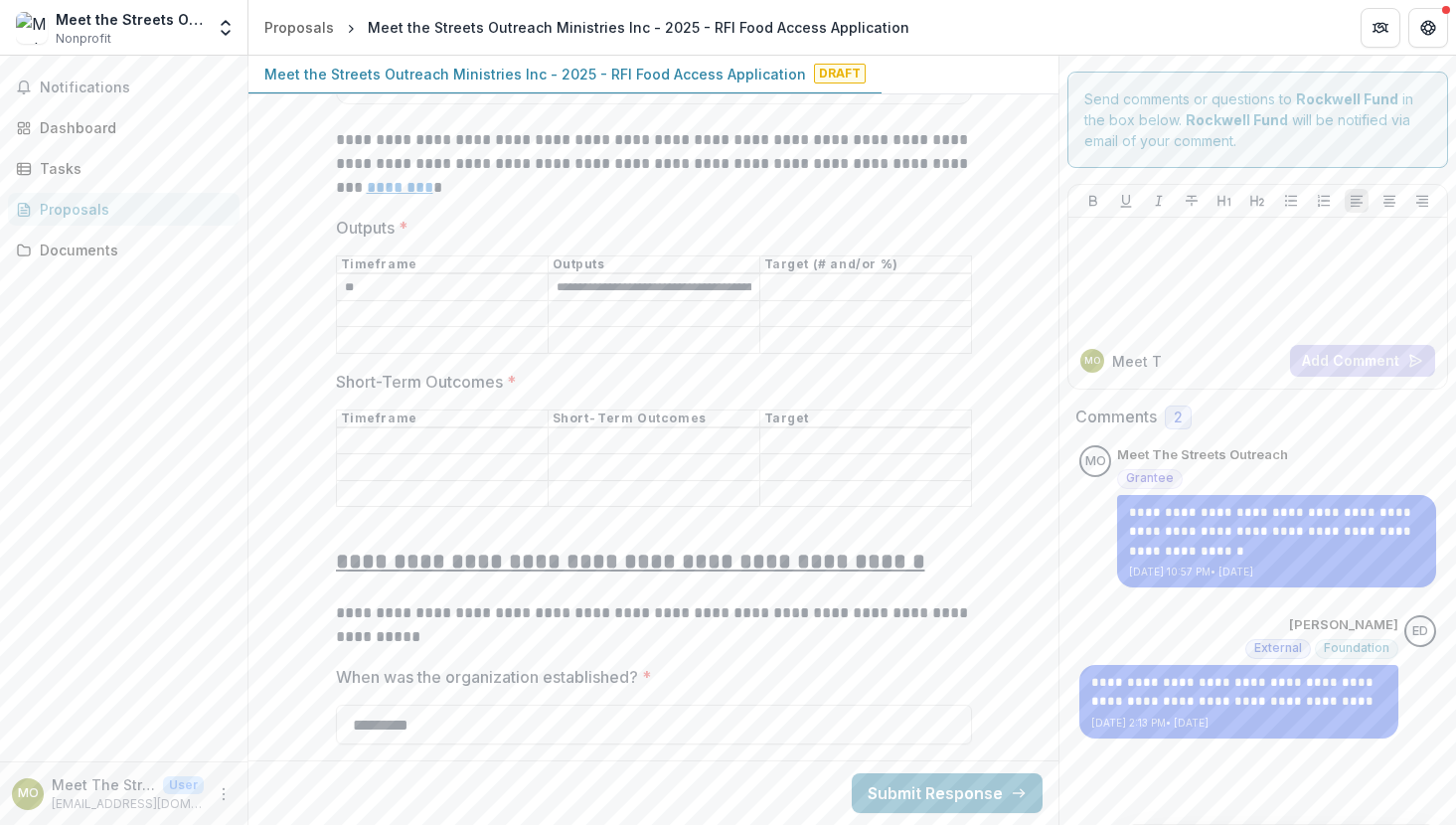 type on "*" 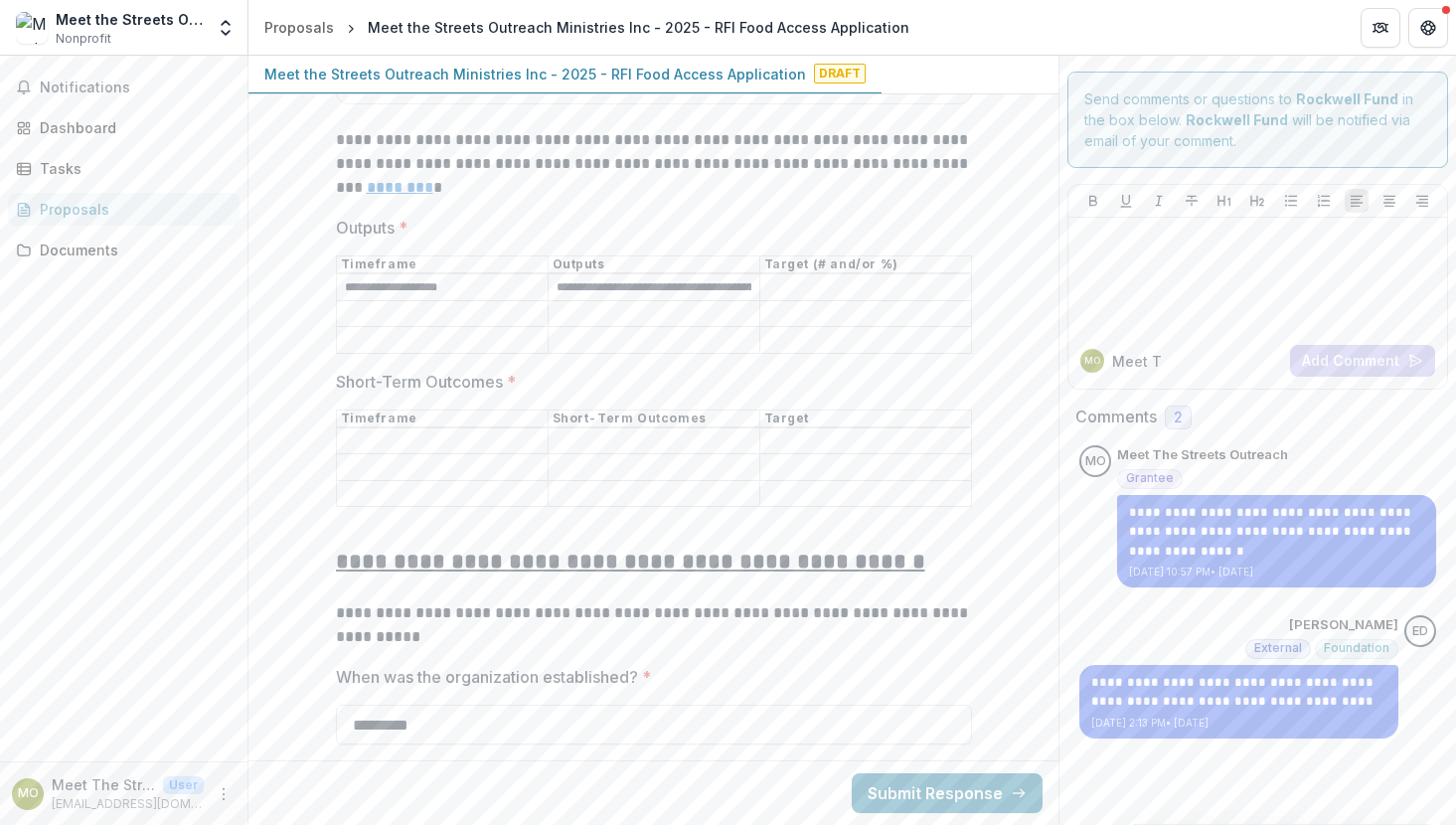 type on "**********" 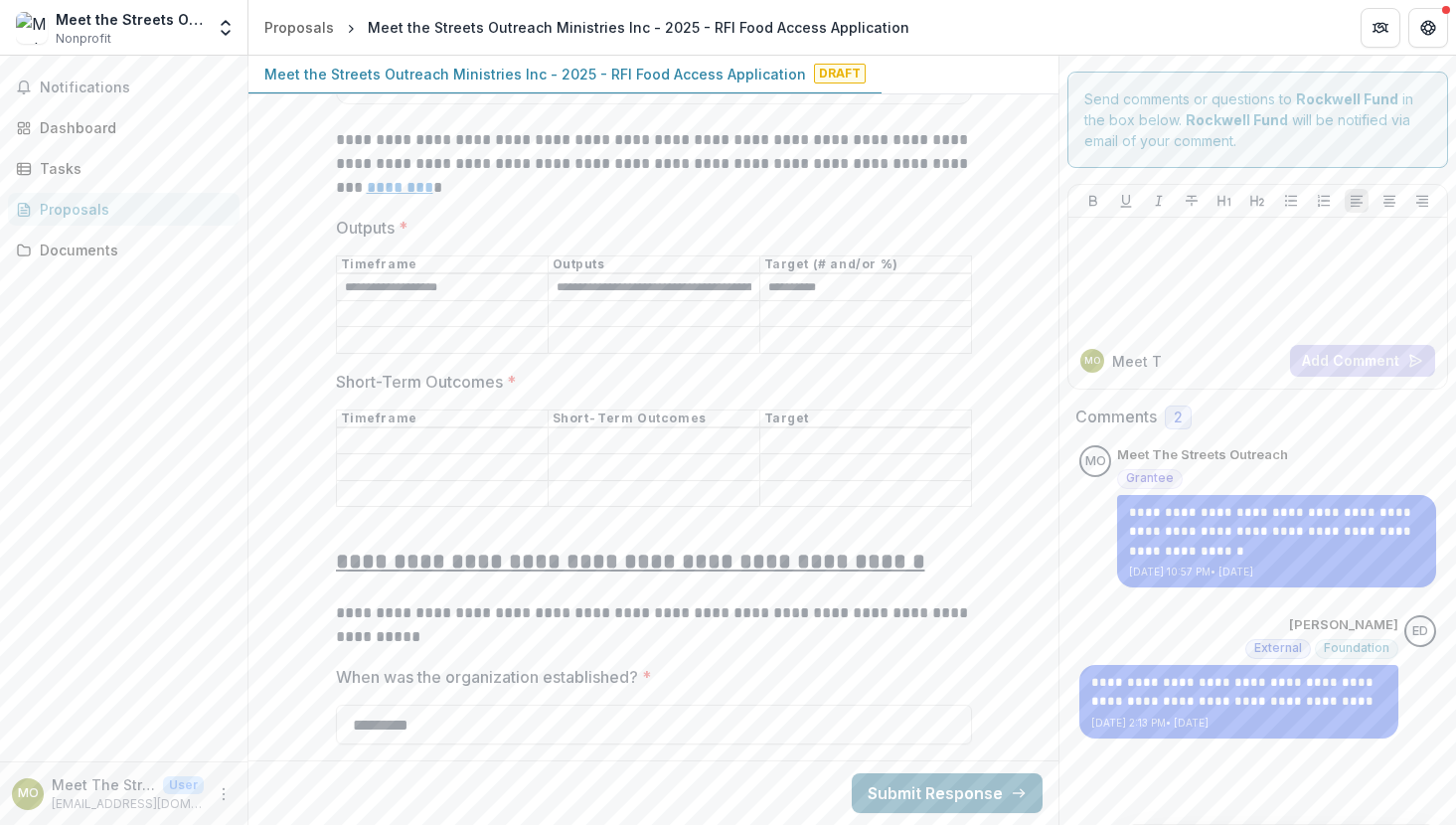 type on "*********" 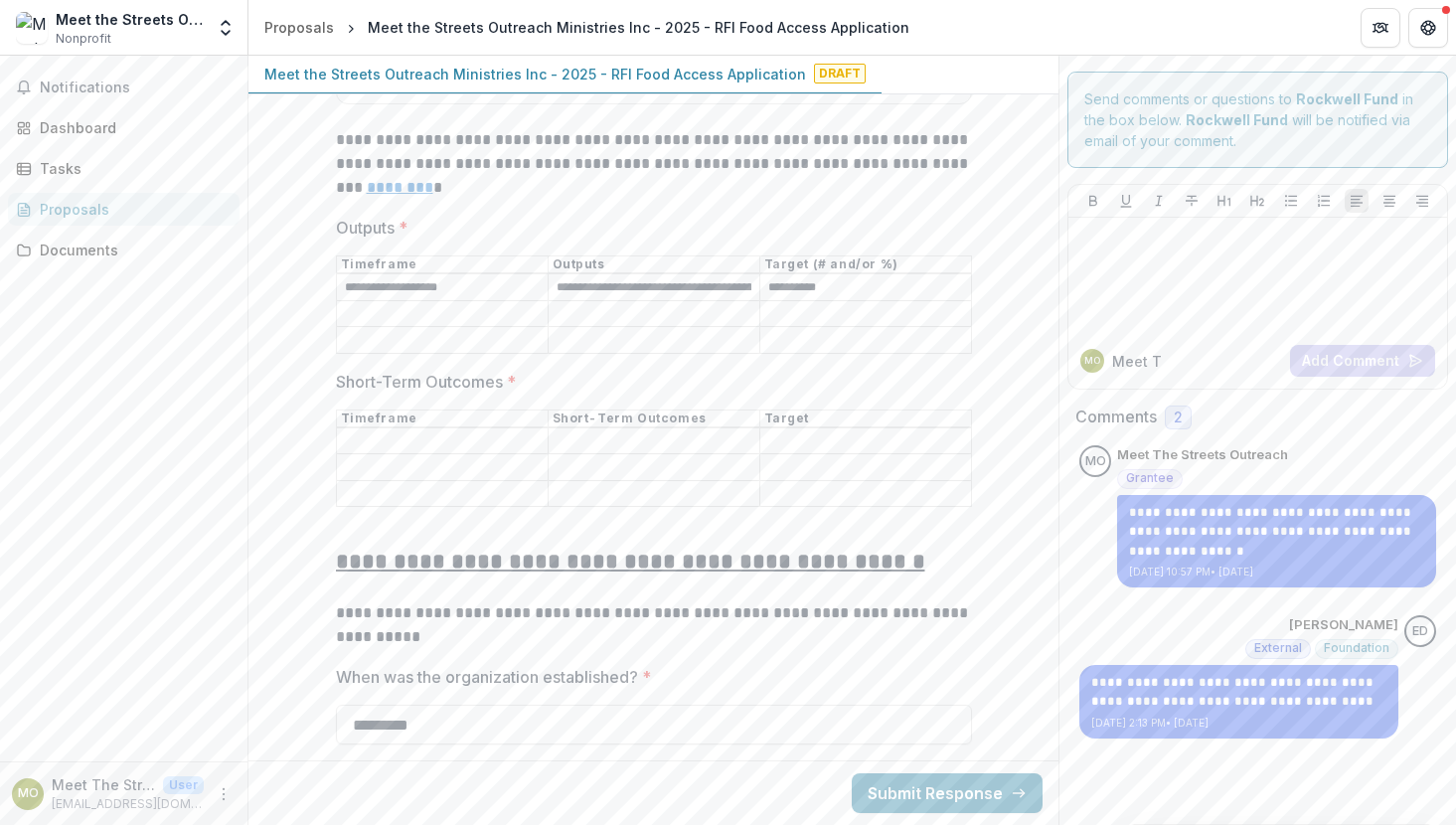 click on "Outputs *" at bounding box center [442, 314] 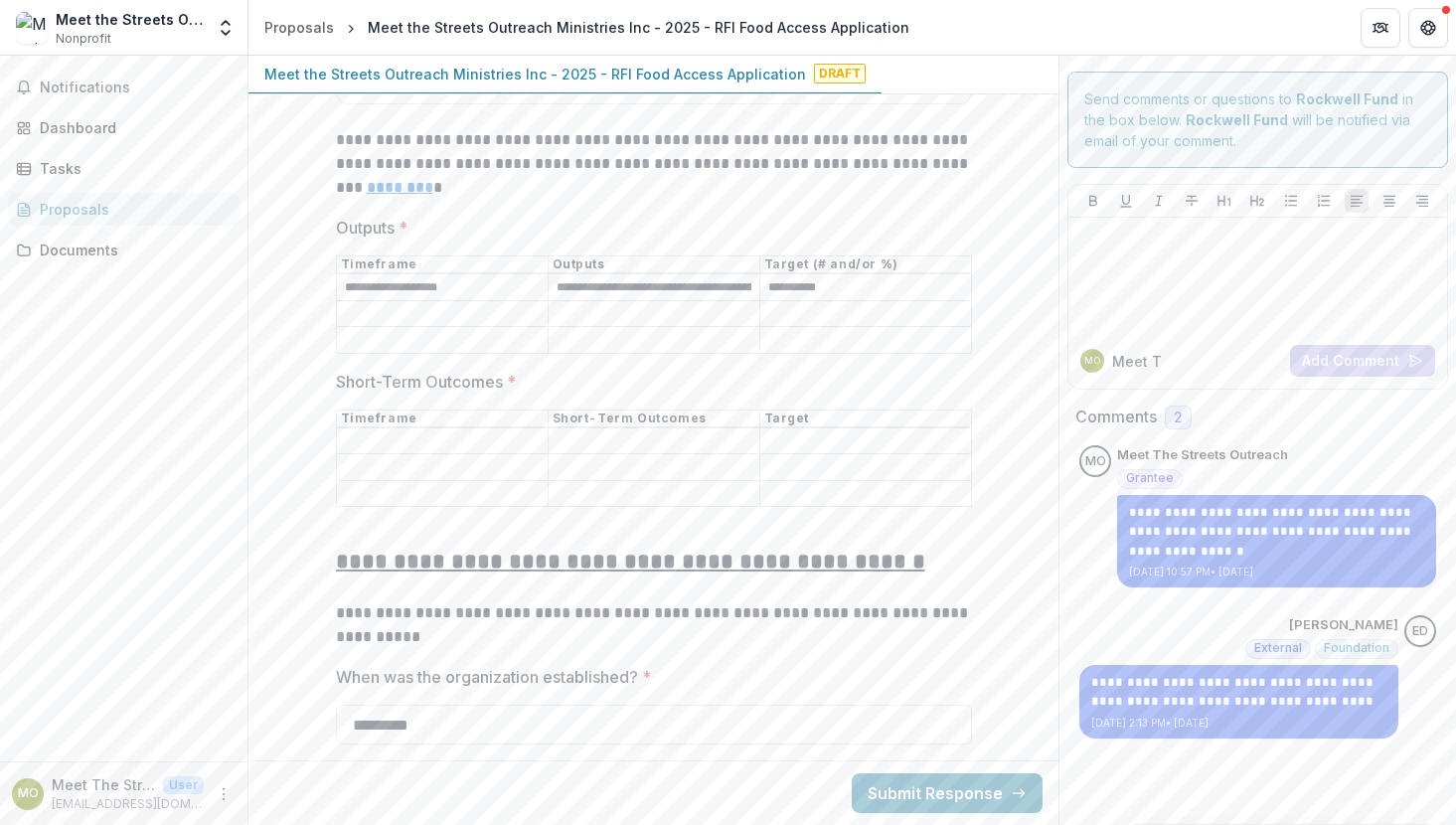 paste on "*******" 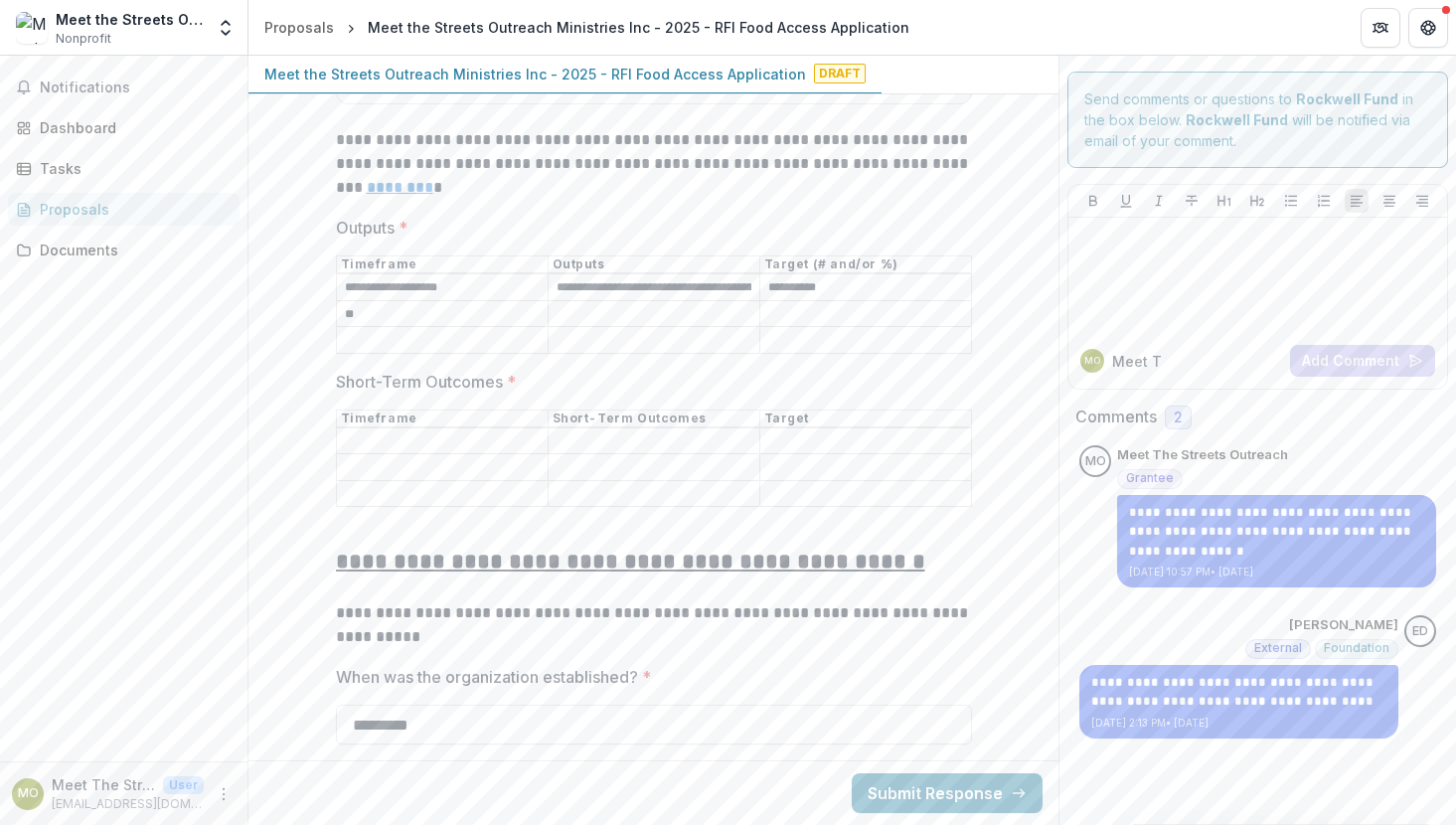 type on "*" 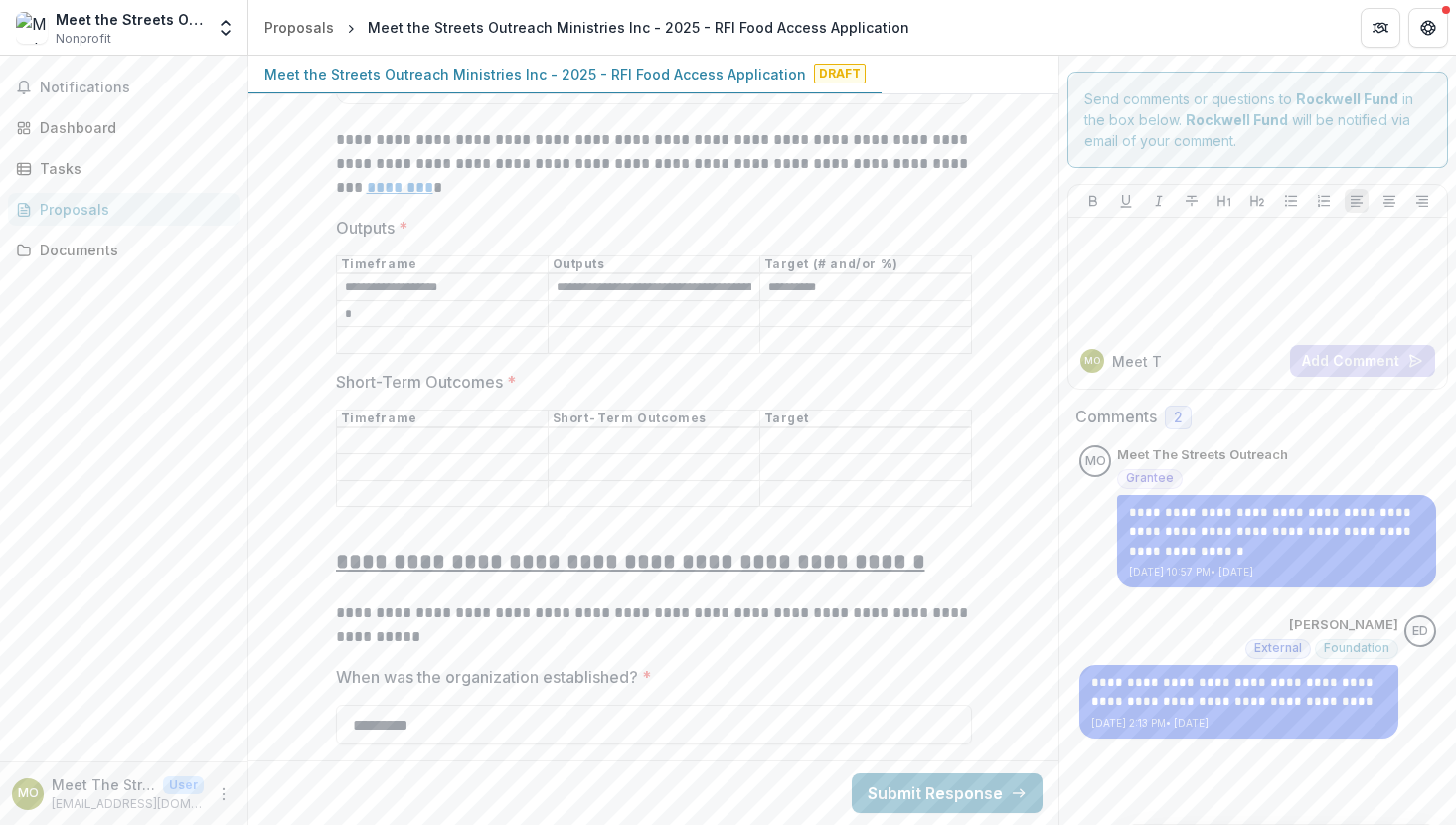 type 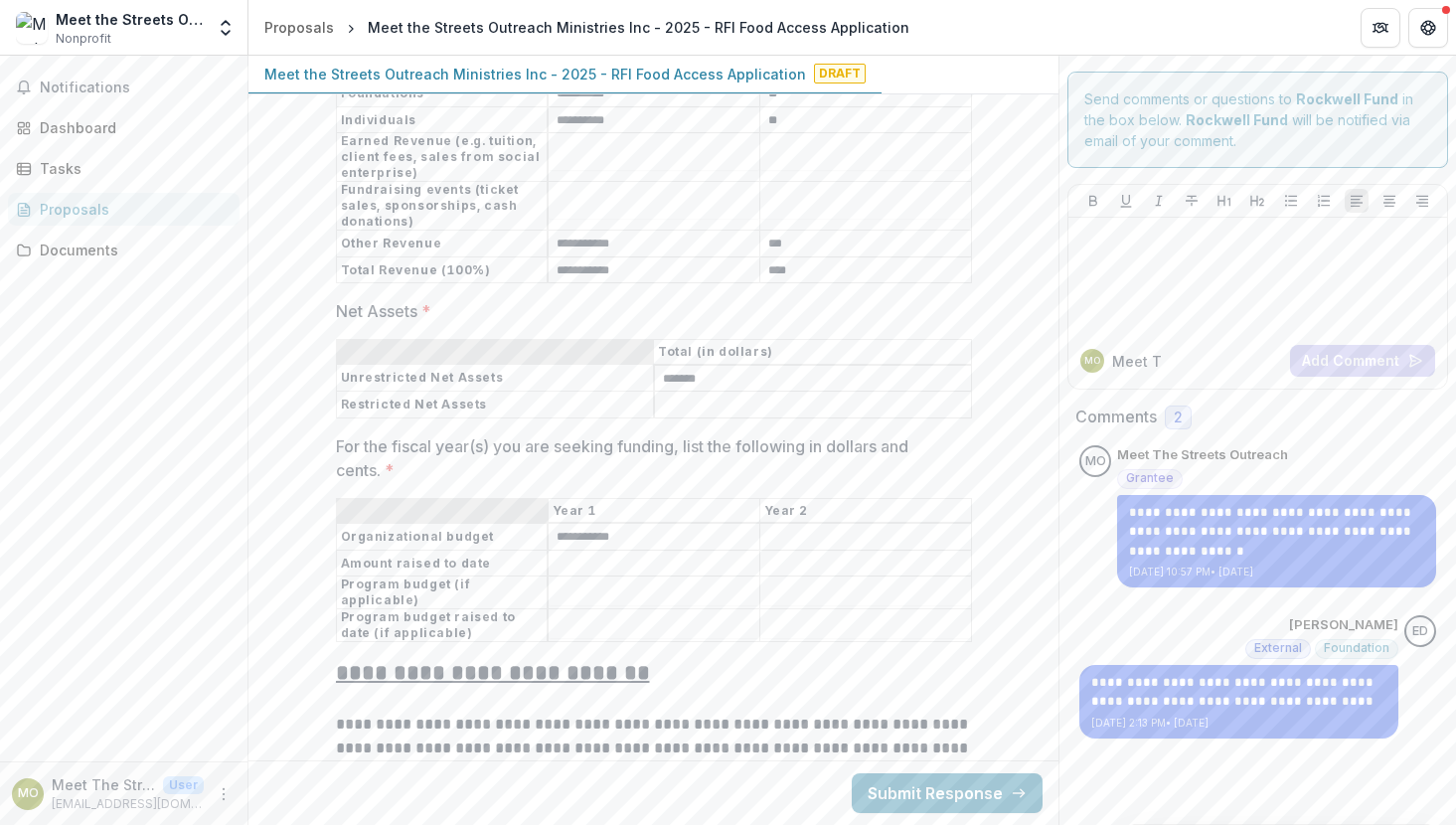 scroll, scrollTop: 14549, scrollLeft: 0, axis: vertical 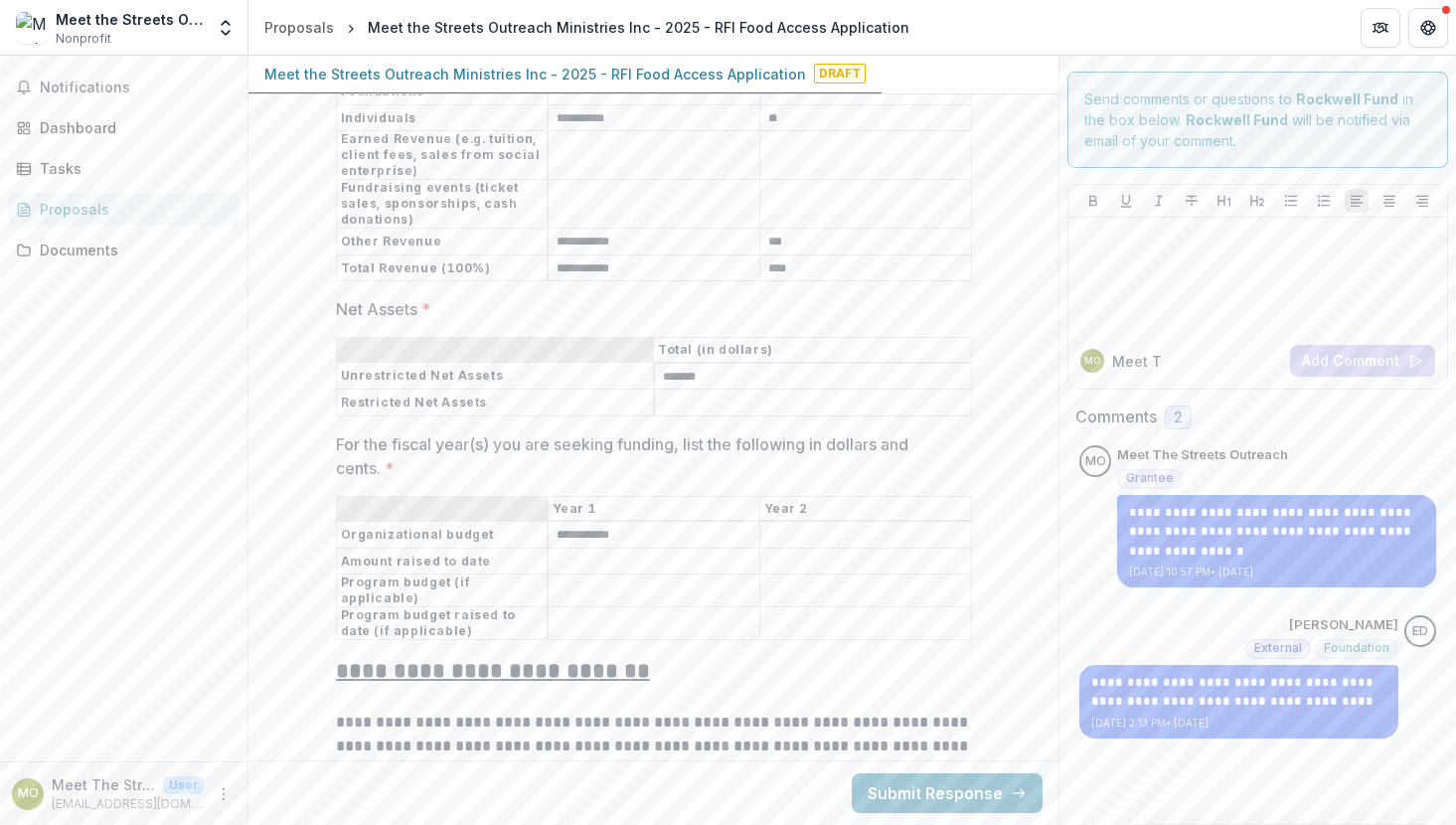 click on "For the fiscal year(s) you are seeking funding, list the following in dollars and cents.  *" at bounding box center [654, 562] 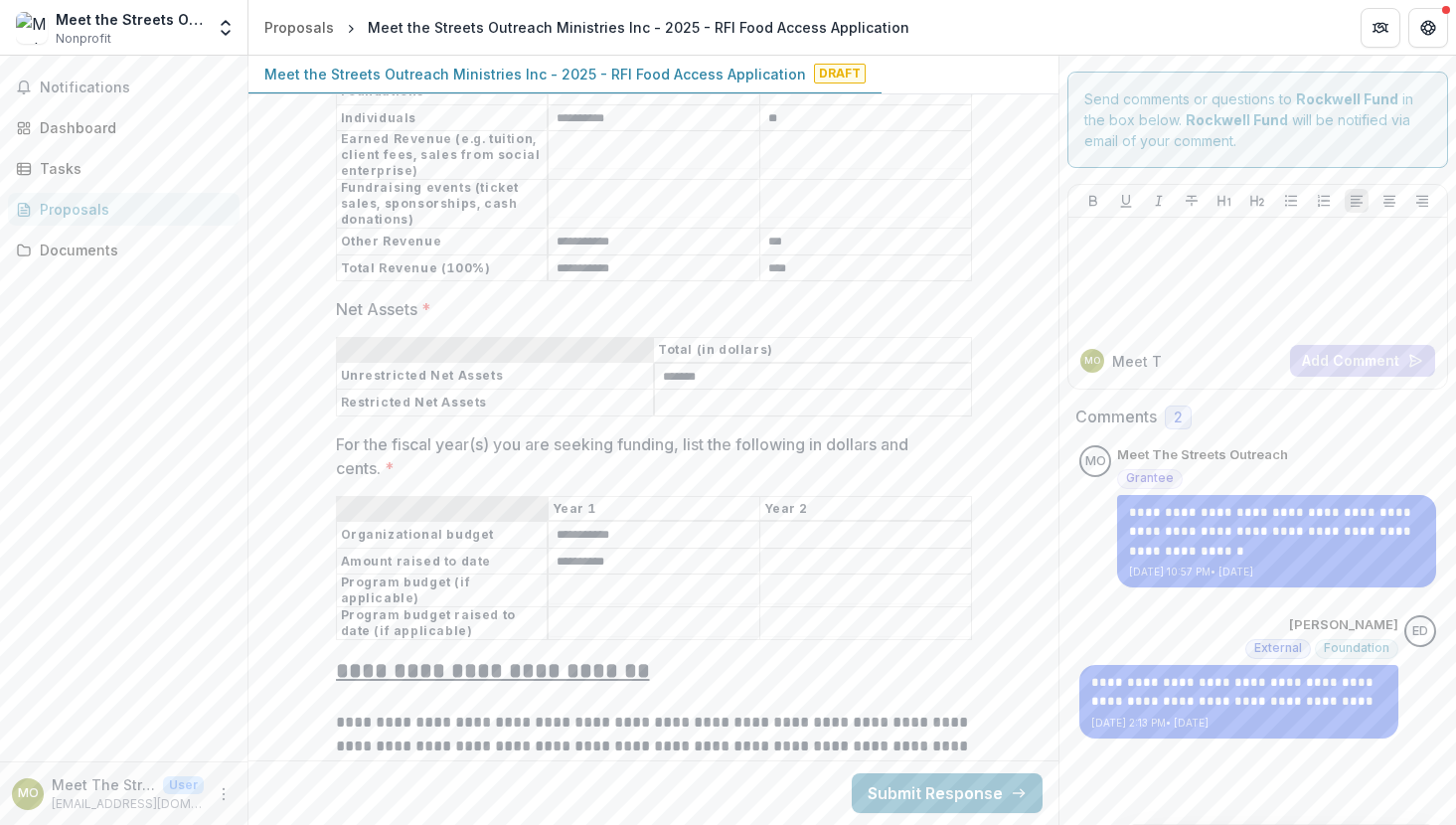 type on "**********" 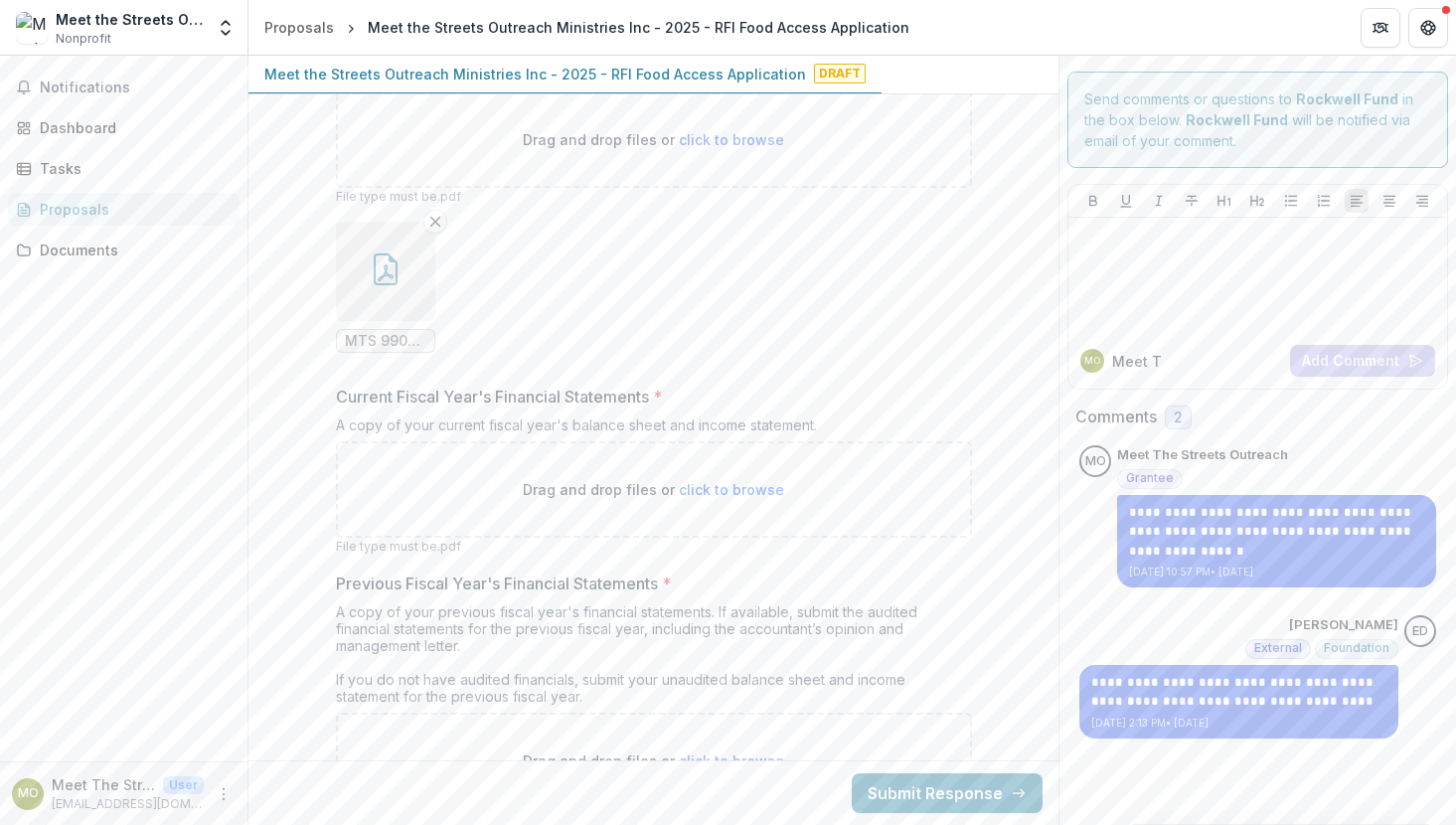 scroll, scrollTop: 15720, scrollLeft: 0, axis: vertical 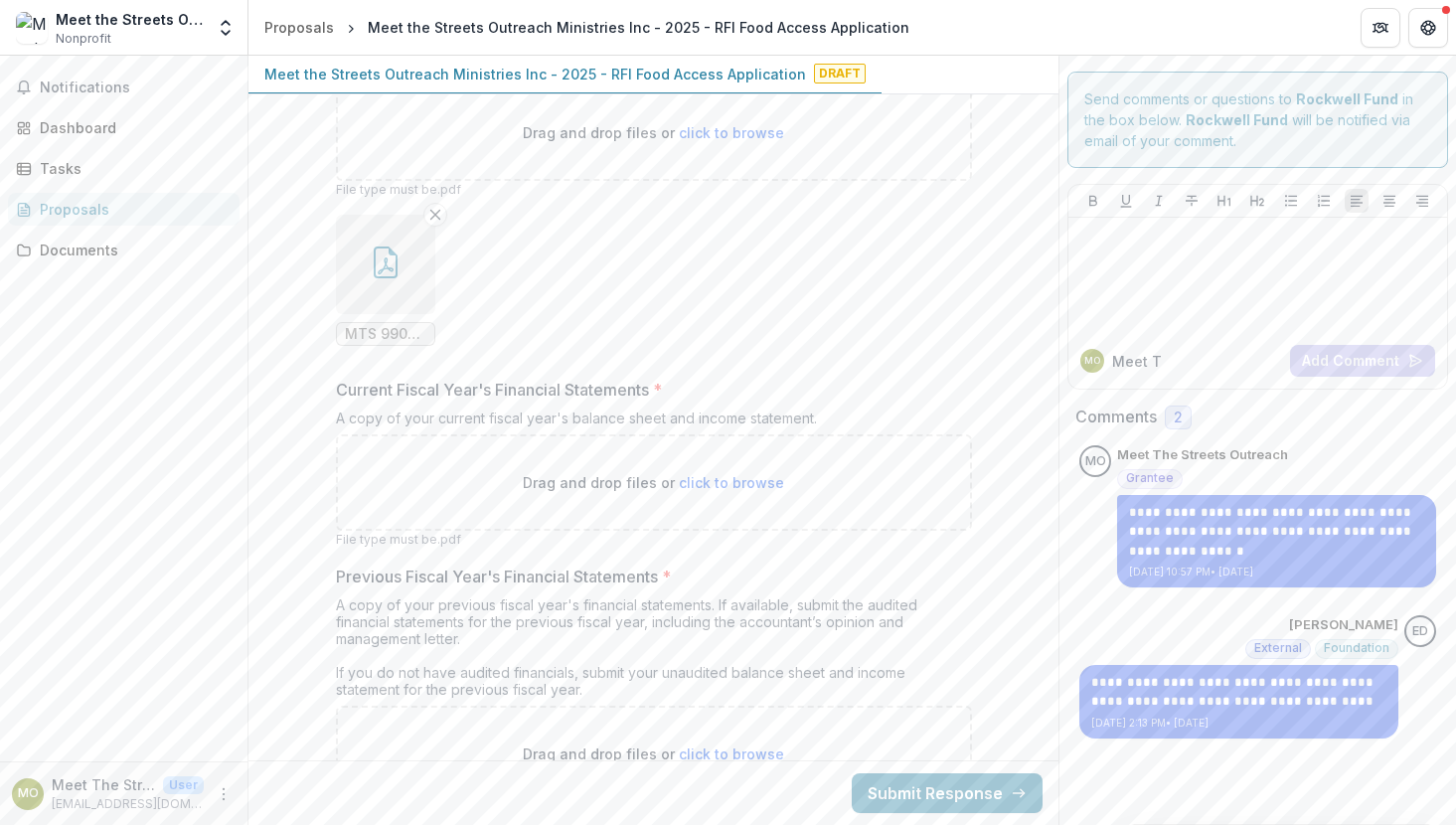 click on "click to browse" at bounding box center (731, 482) 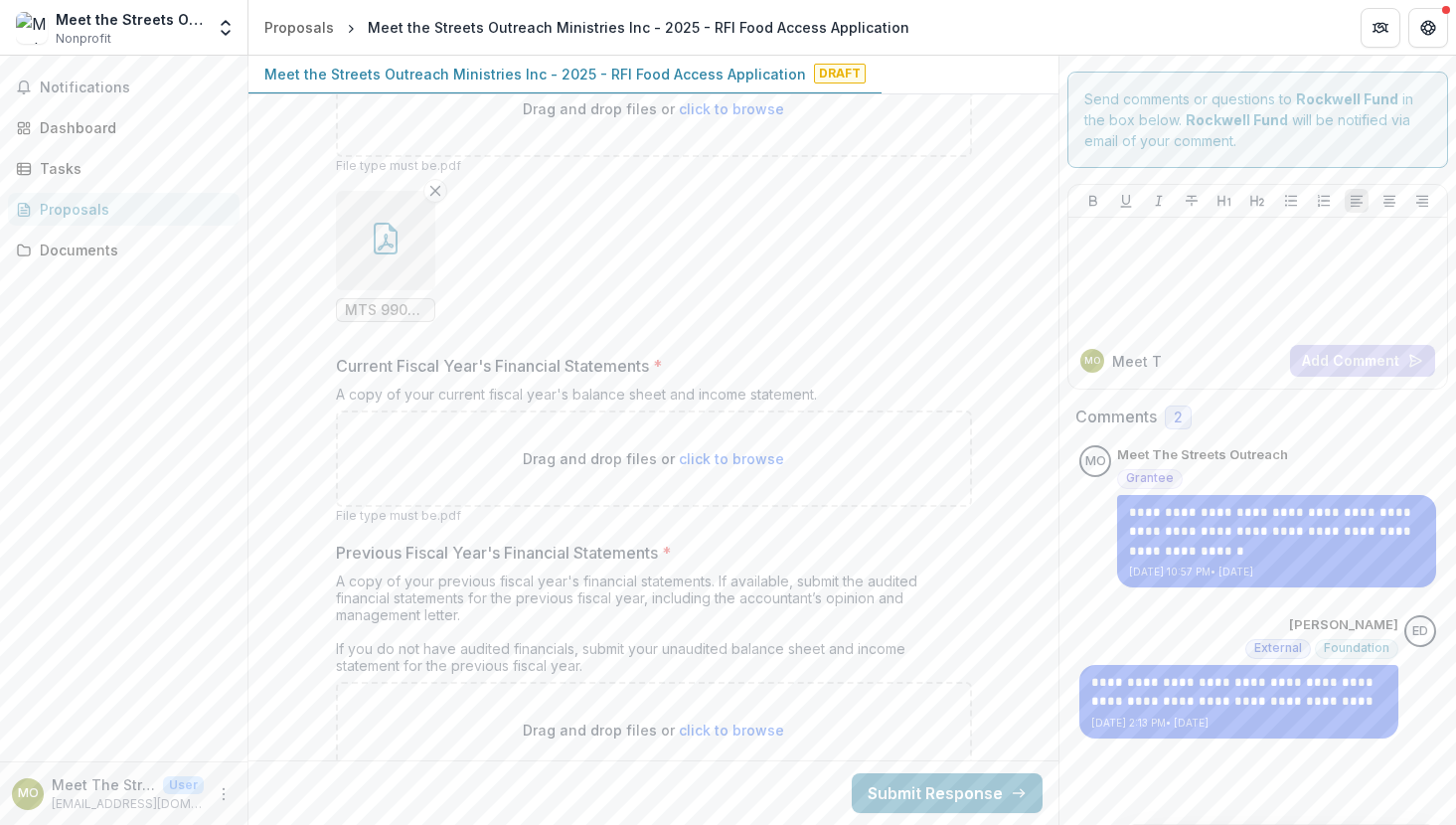 scroll, scrollTop: 15774, scrollLeft: 0, axis: vertical 